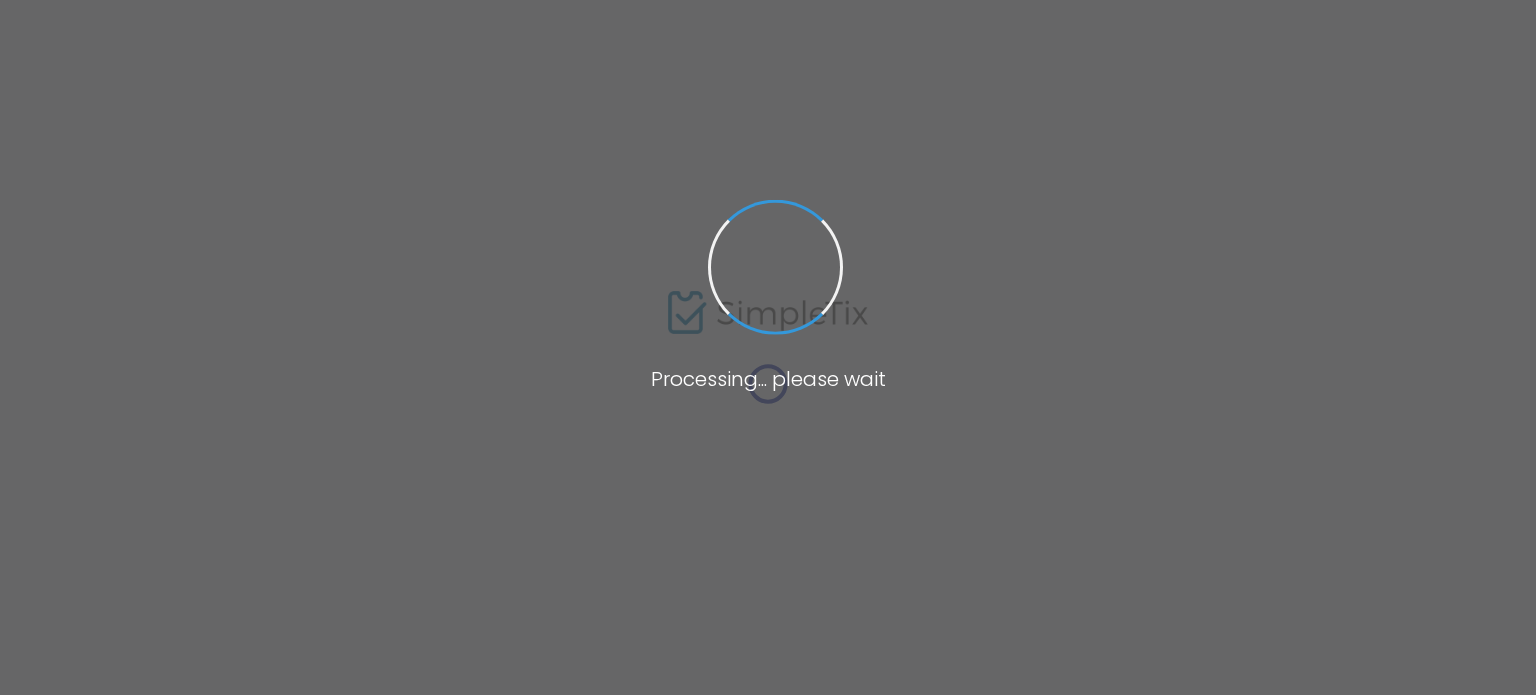 scroll, scrollTop: 0, scrollLeft: 0, axis: both 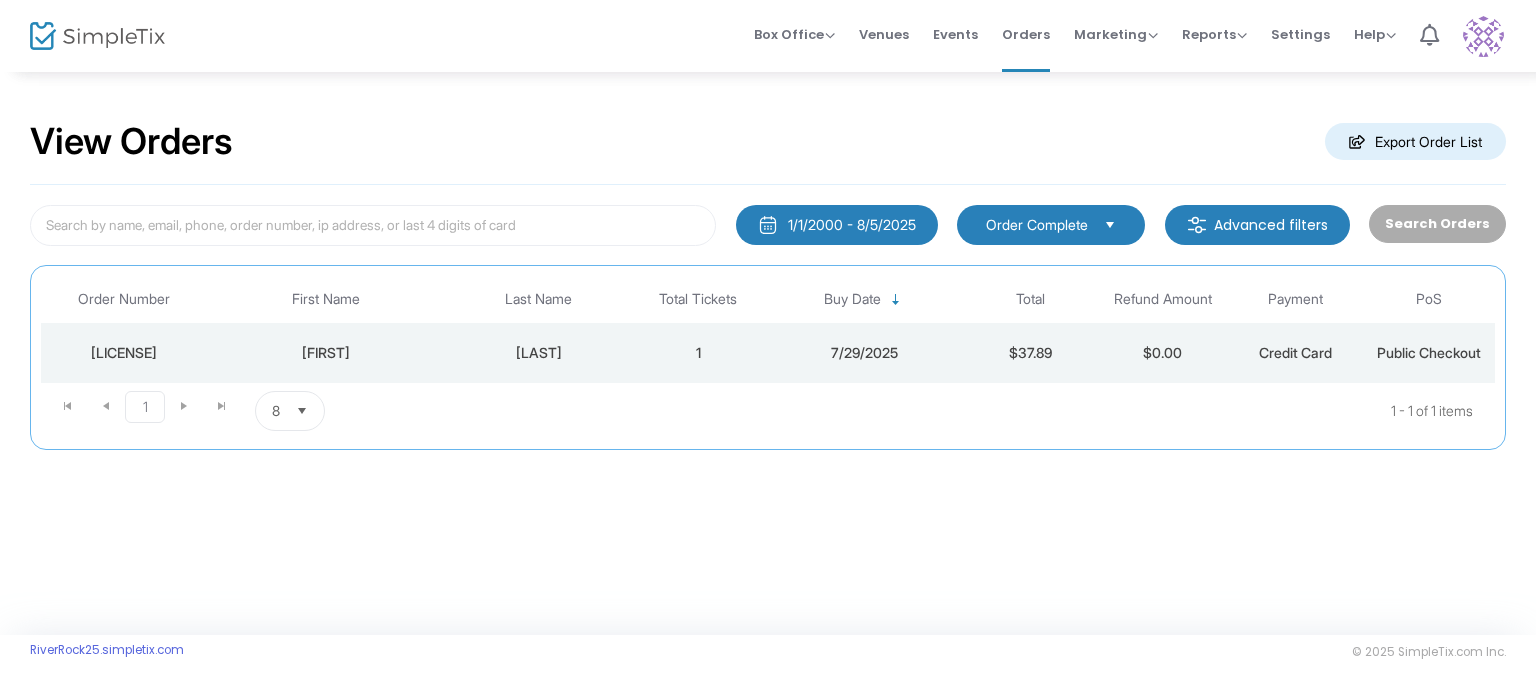 click on "1/1/2000 - 8/5/2025" 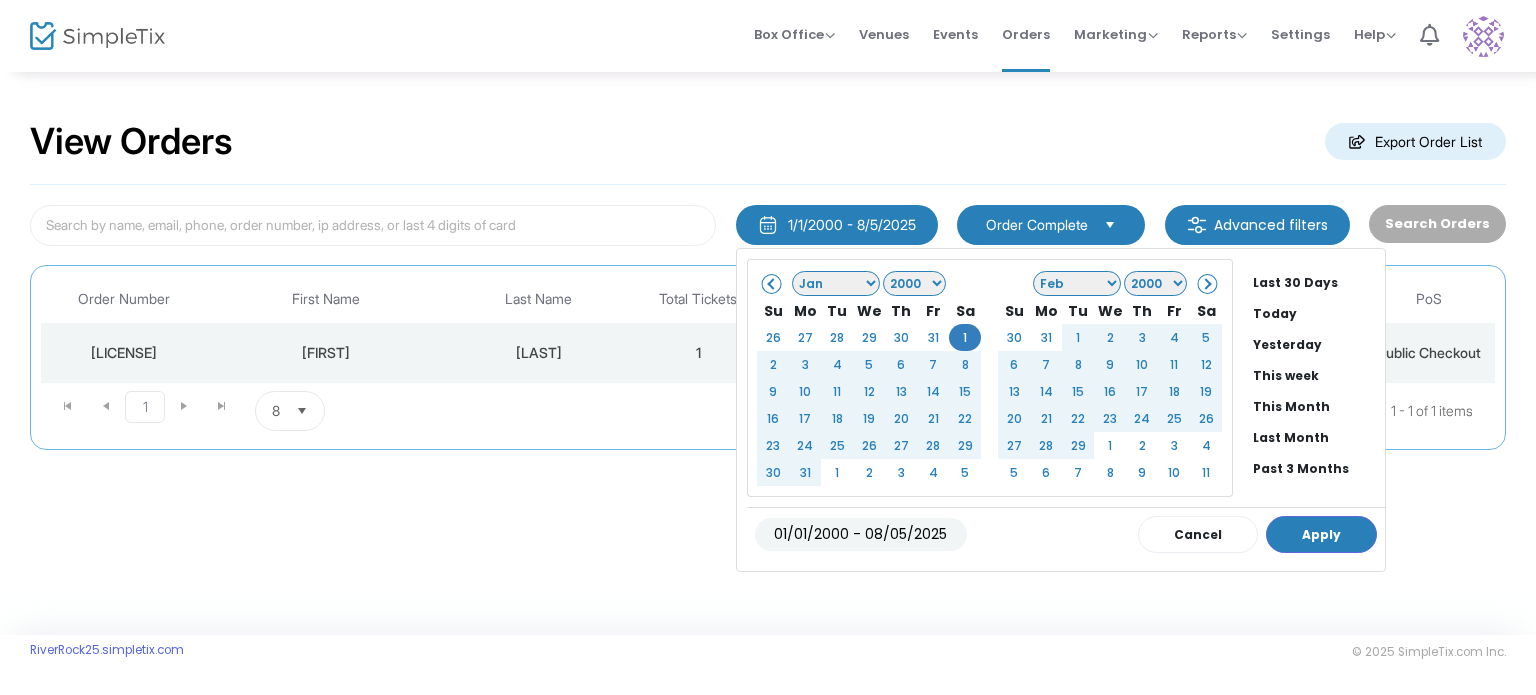 click at bounding box center (1483, 36) 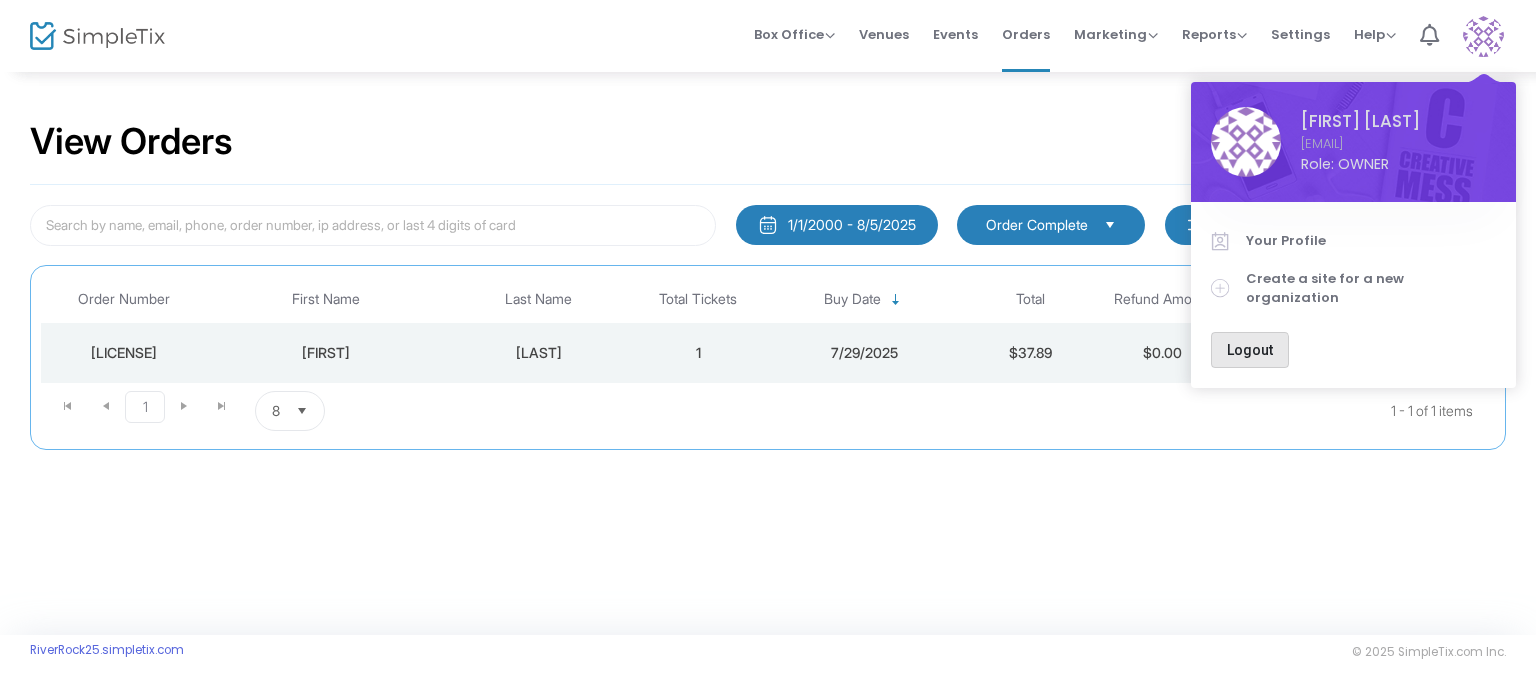 click on "Logout" at bounding box center [1250, 350] 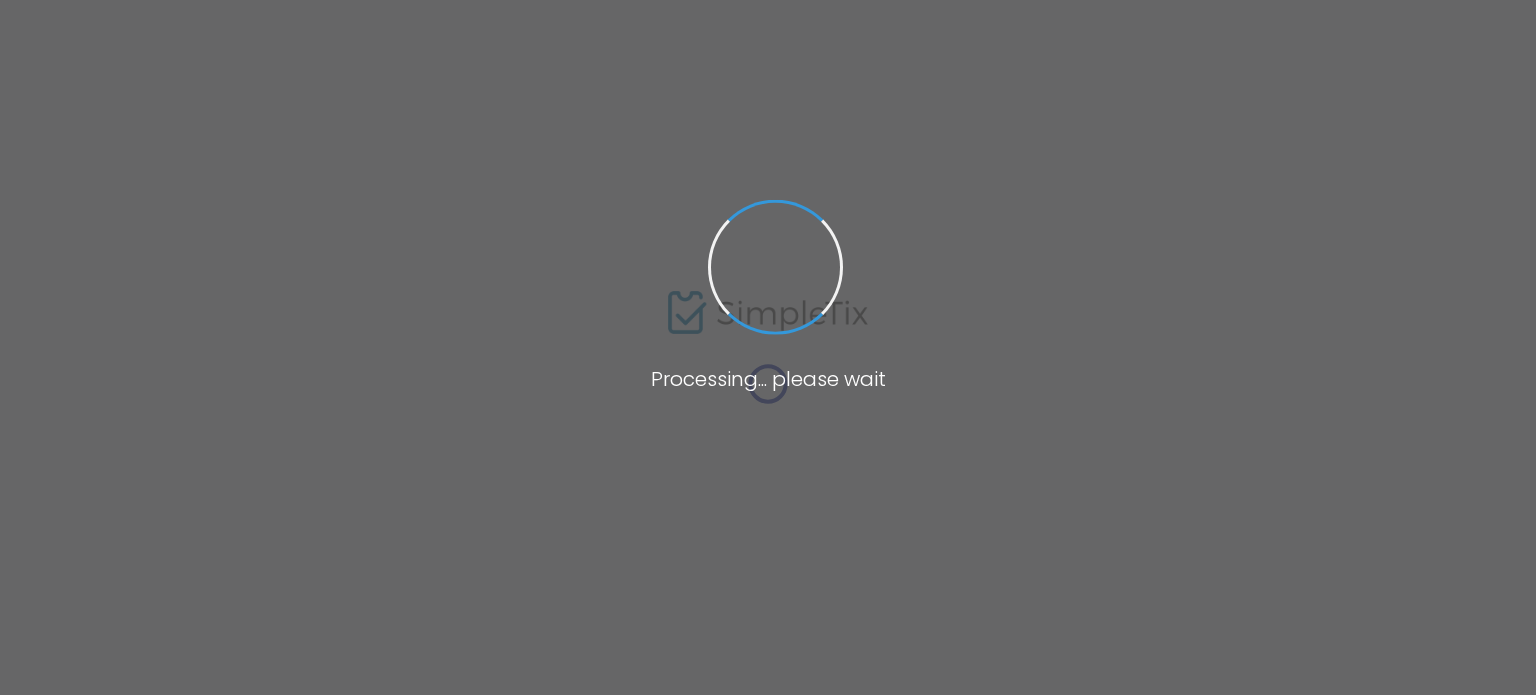 scroll, scrollTop: 0, scrollLeft: 0, axis: both 